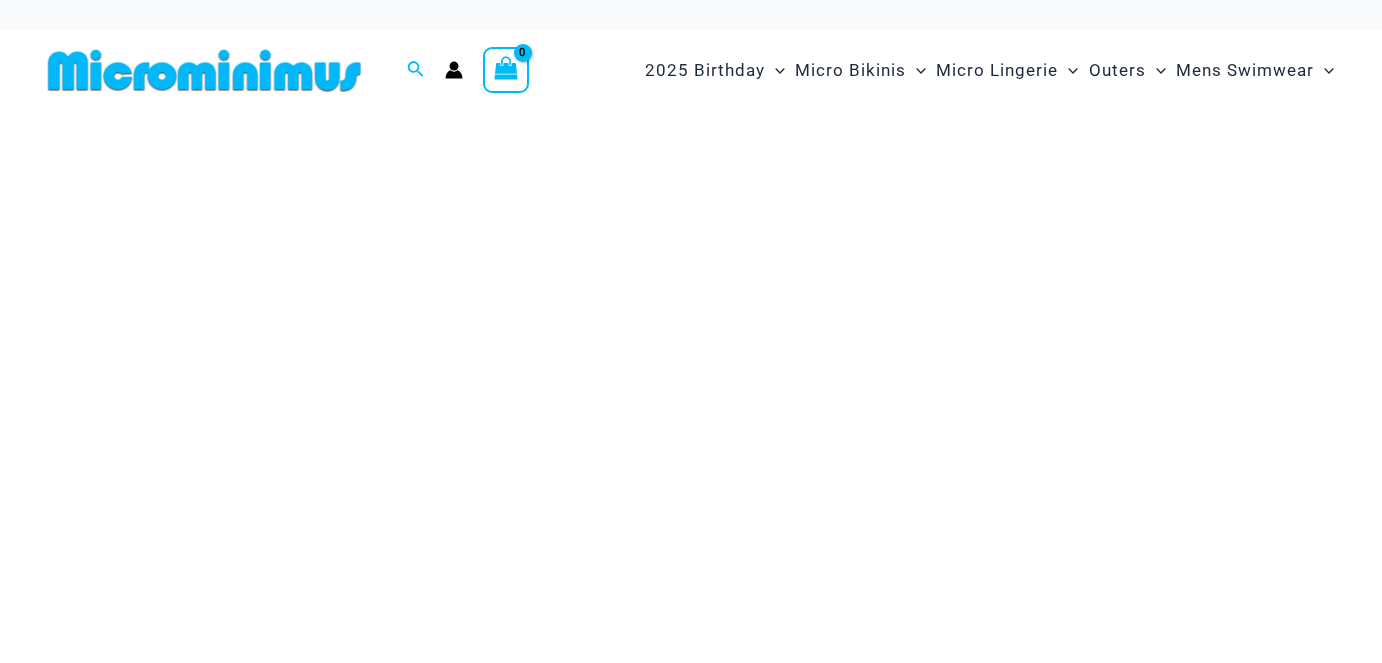 scroll, scrollTop: 0, scrollLeft: 0, axis: both 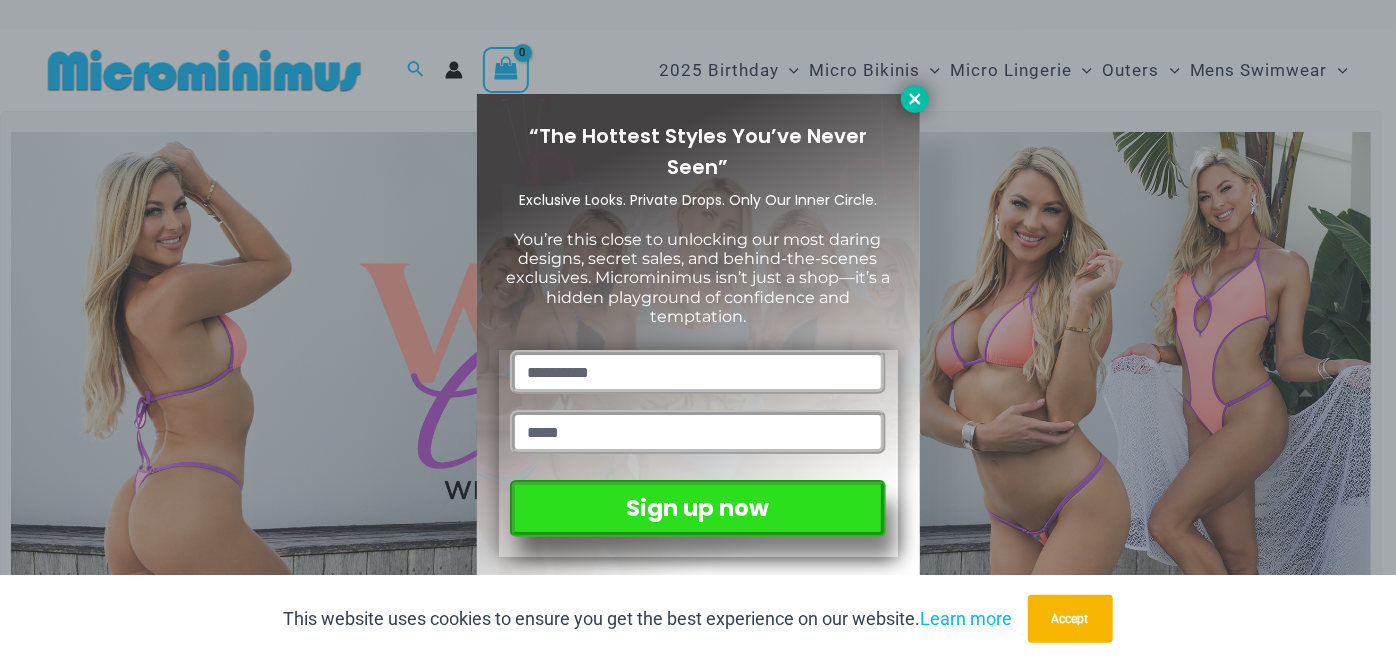 click 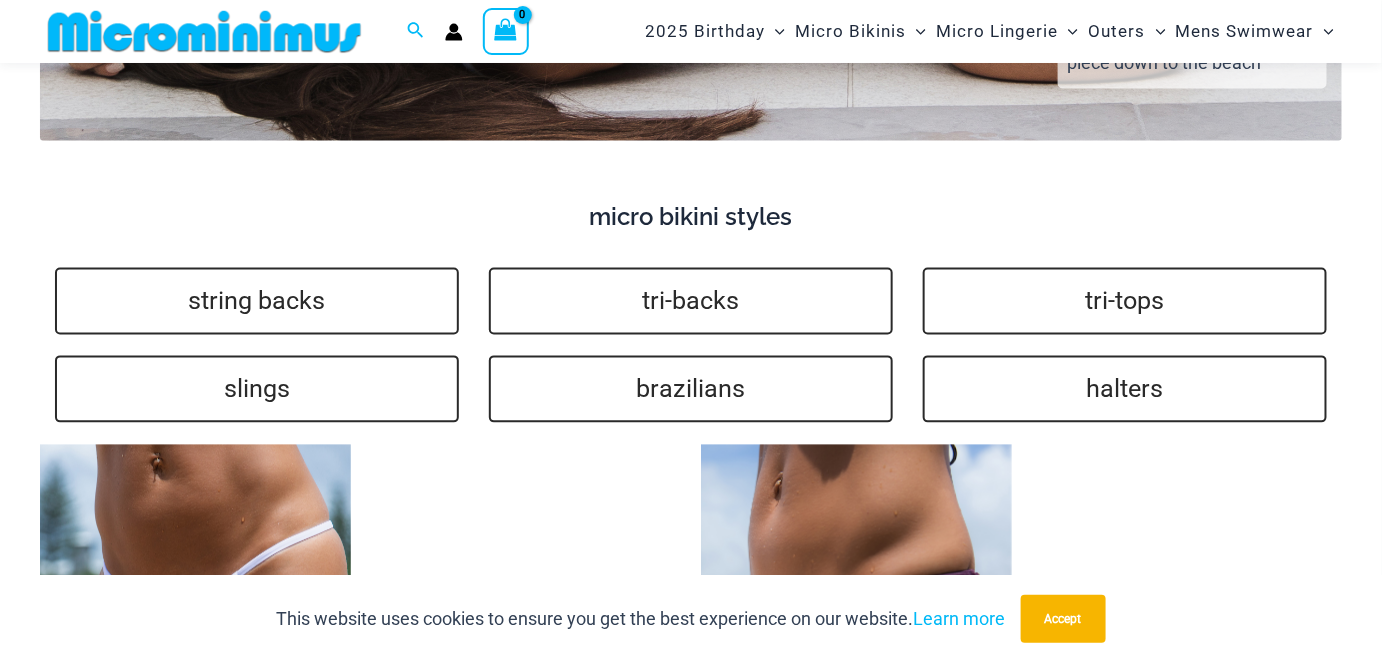 scroll, scrollTop: 3921, scrollLeft: 0, axis: vertical 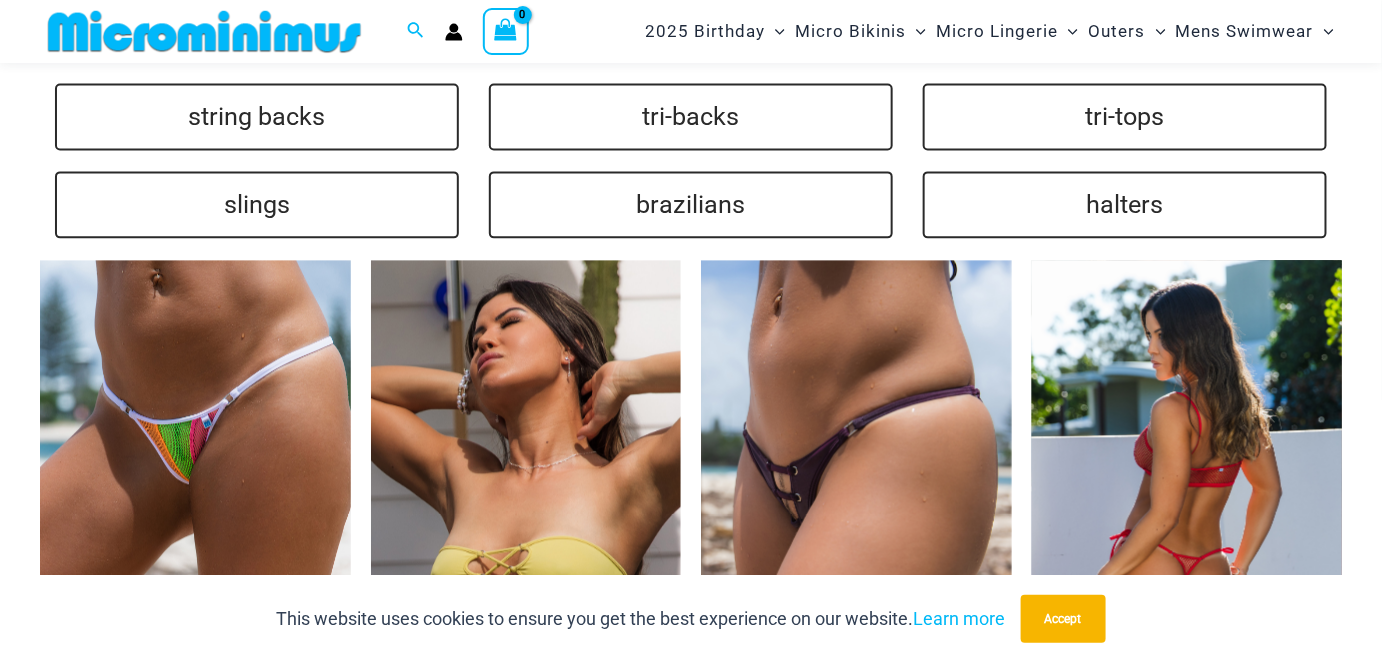click at bounding box center (1187, 492) 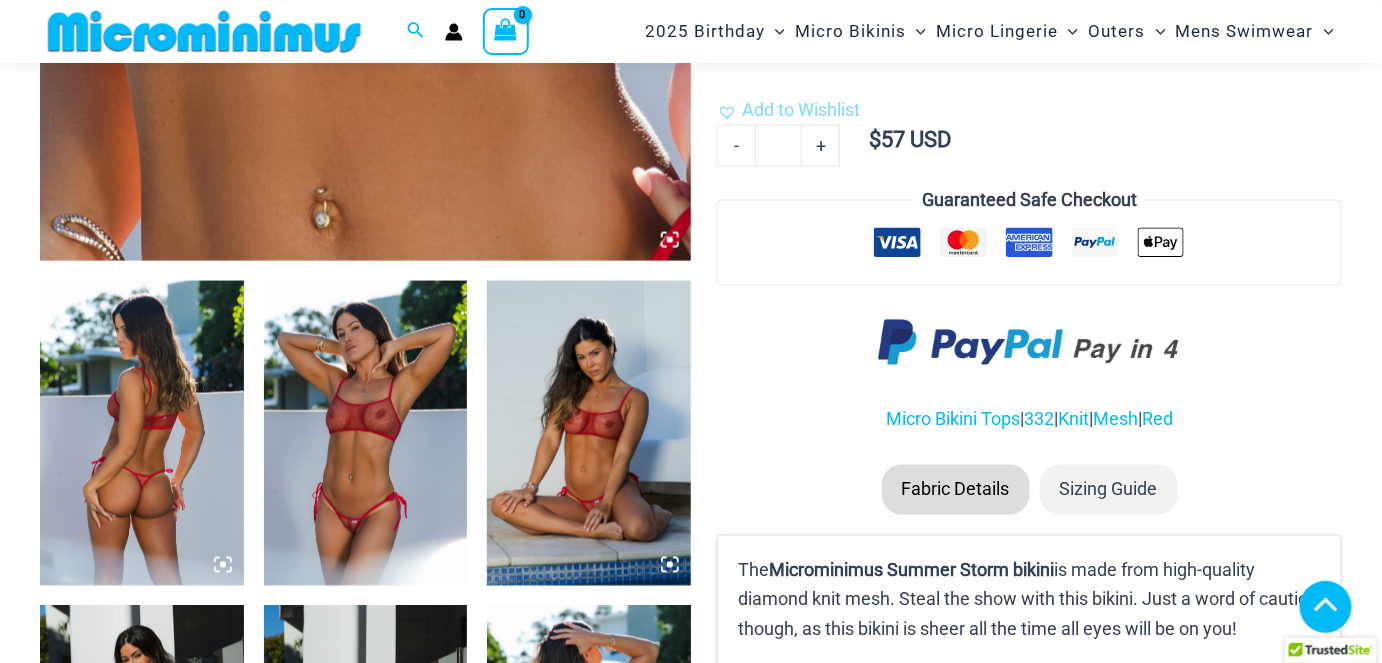 scroll, scrollTop: 2391, scrollLeft: 0, axis: vertical 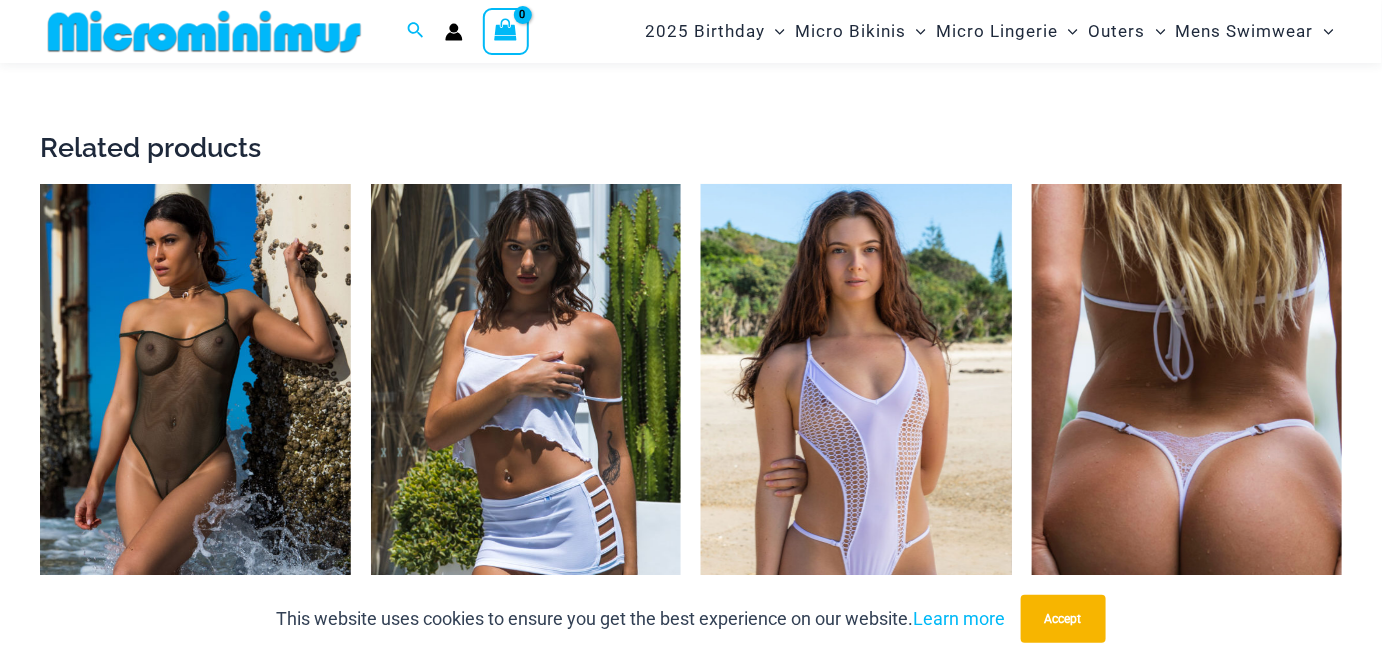 click at bounding box center [856, 417] 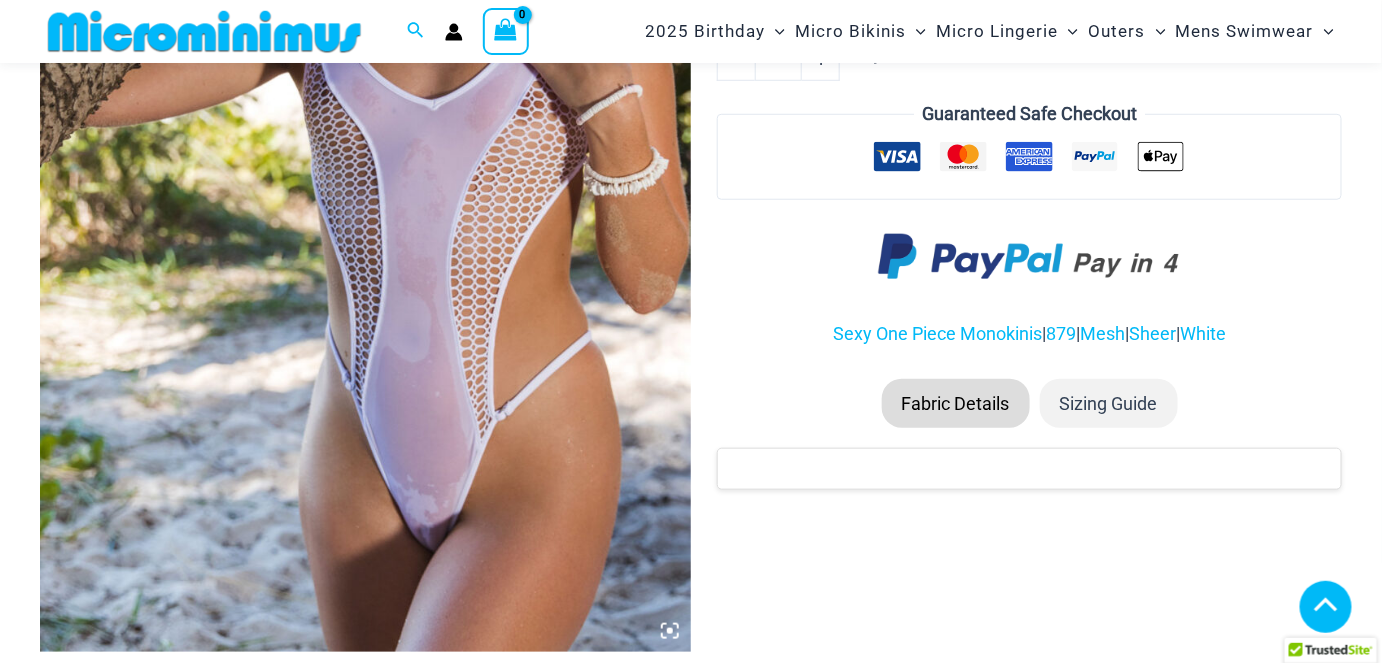 scroll, scrollTop: 890, scrollLeft: 0, axis: vertical 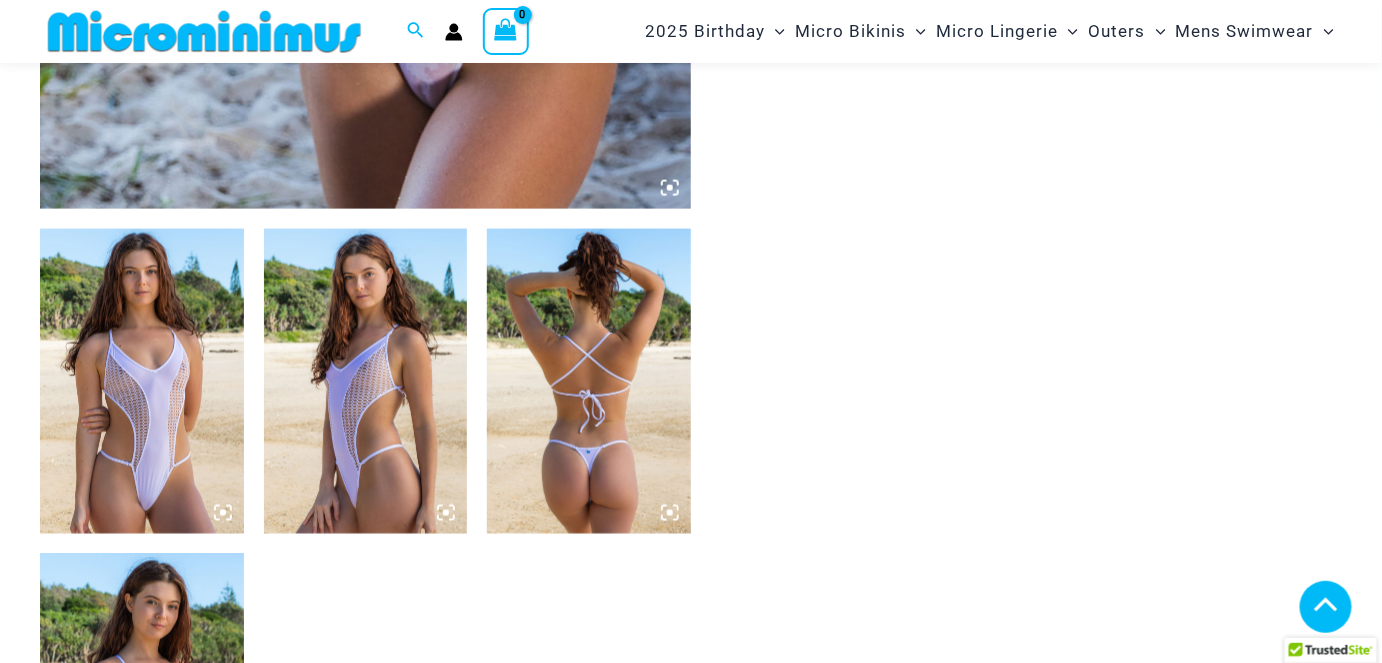 click at bounding box center (365, -280) 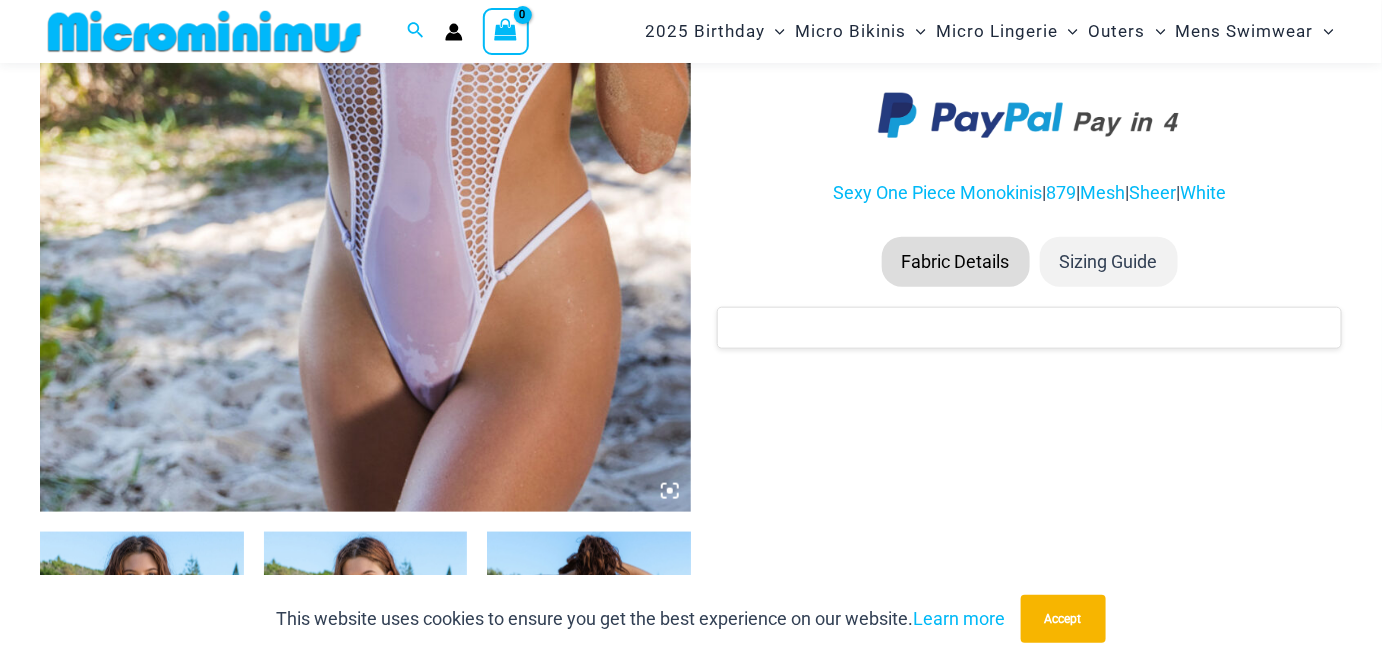 click 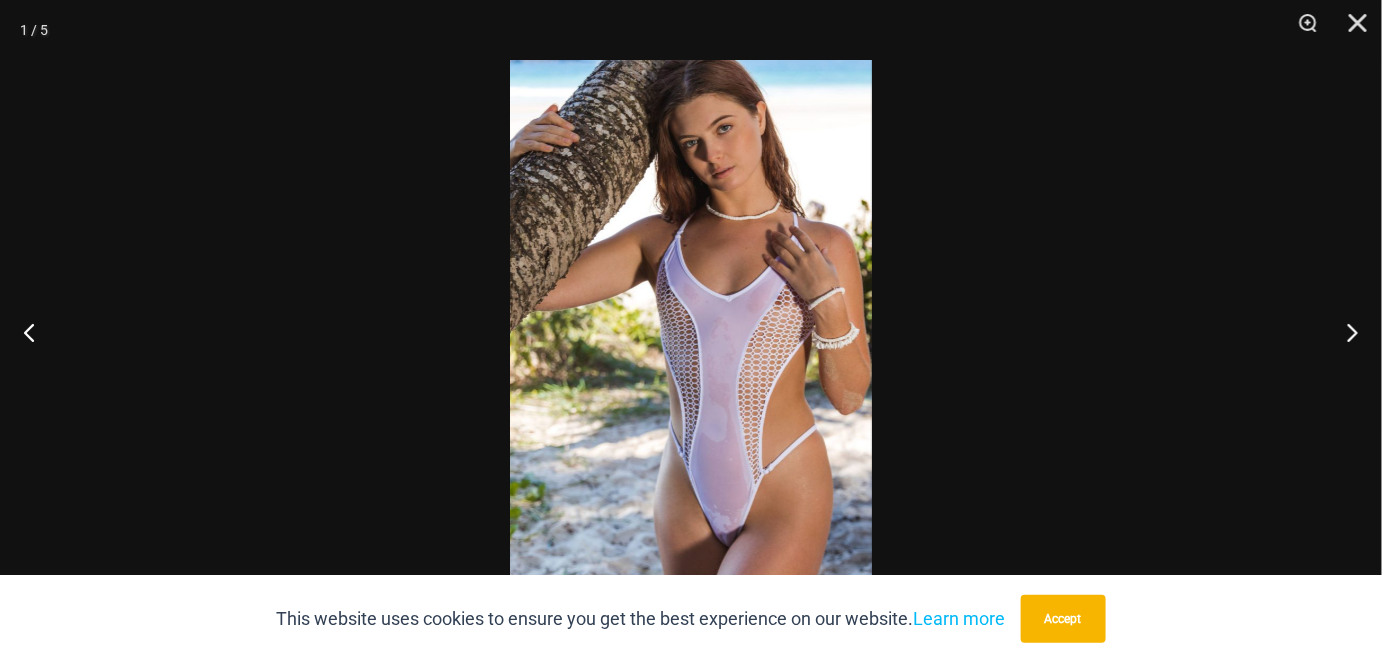 click at bounding box center (691, 331) 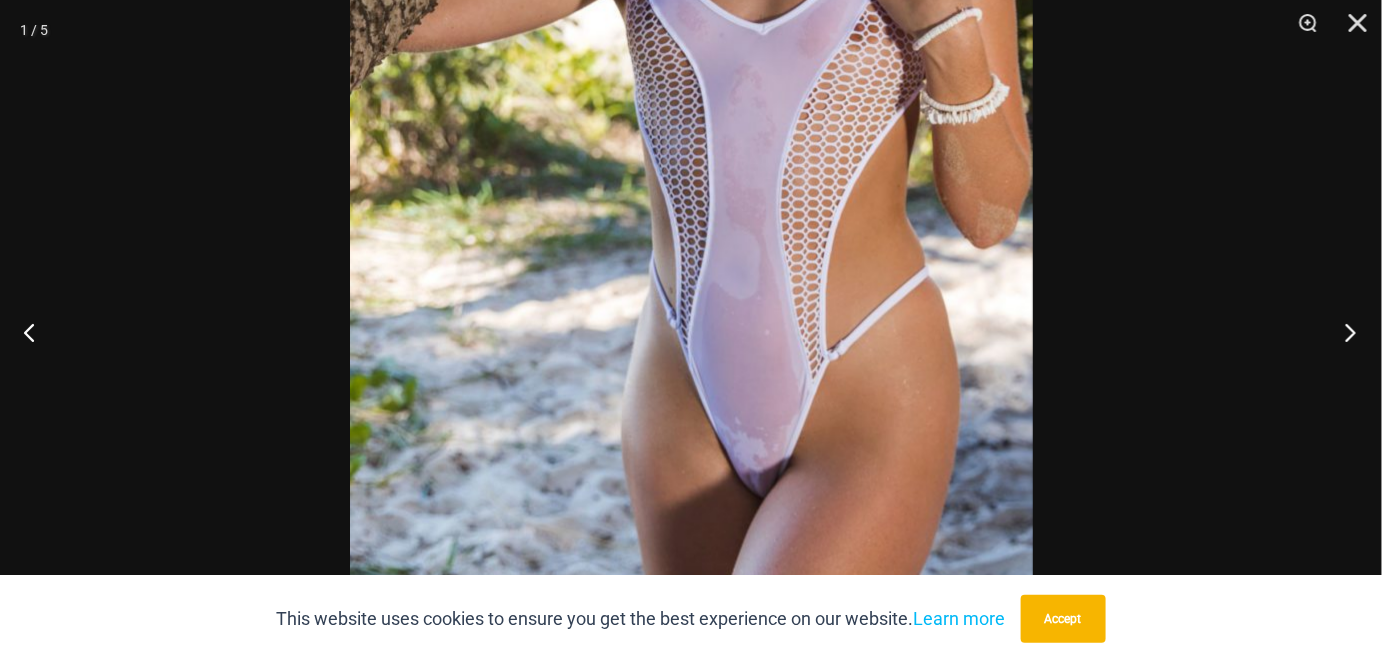 click at bounding box center (1344, 332) 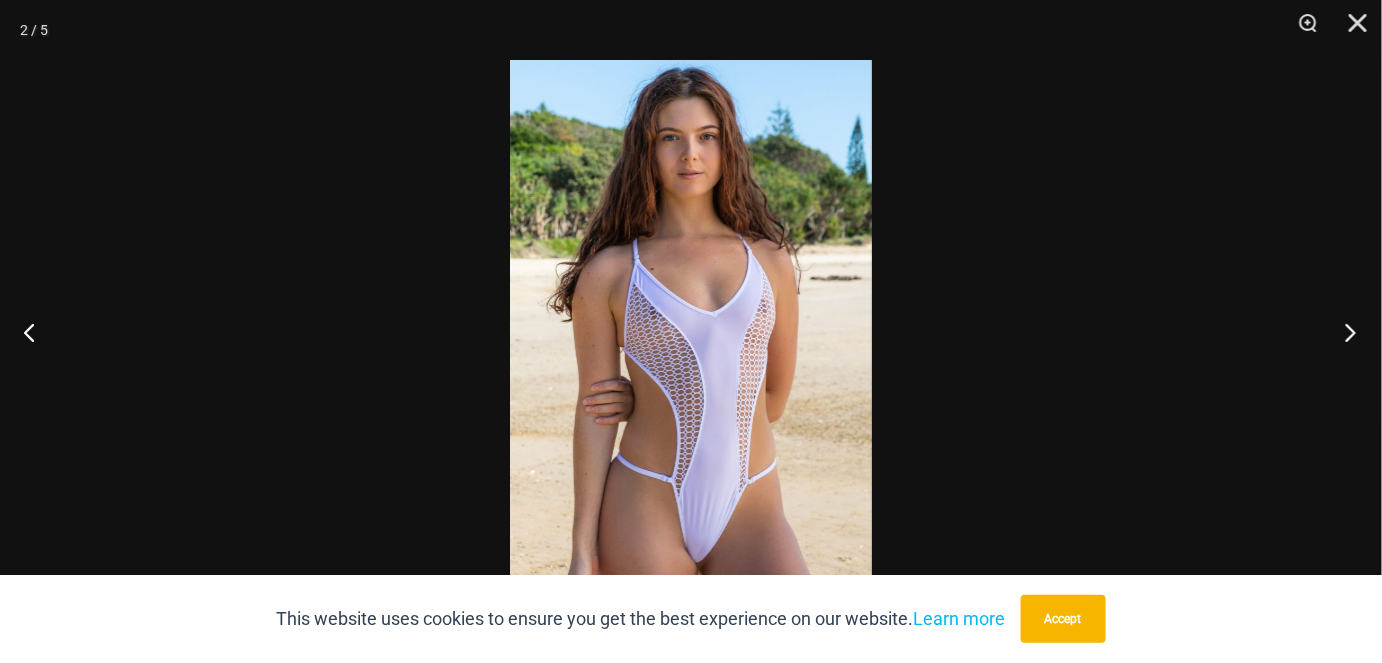 click at bounding box center (1344, 332) 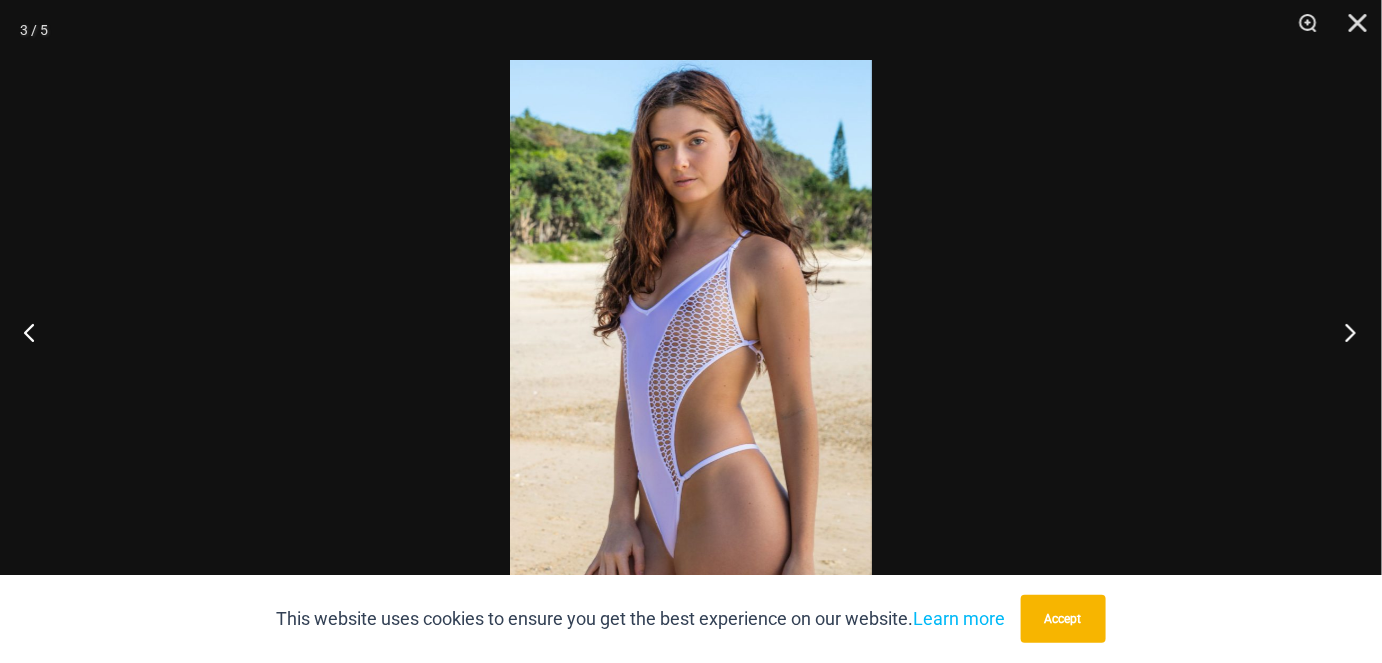 click at bounding box center [1344, 332] 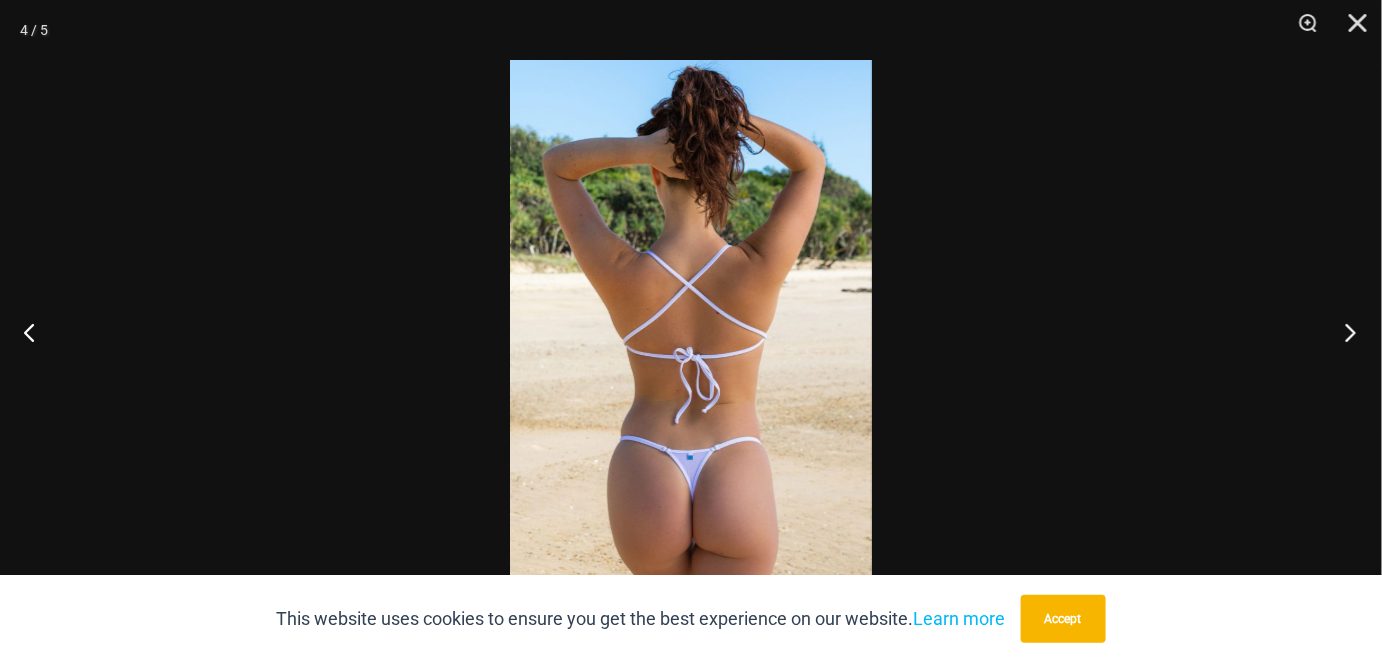 click at bounding box center [1344, 332] 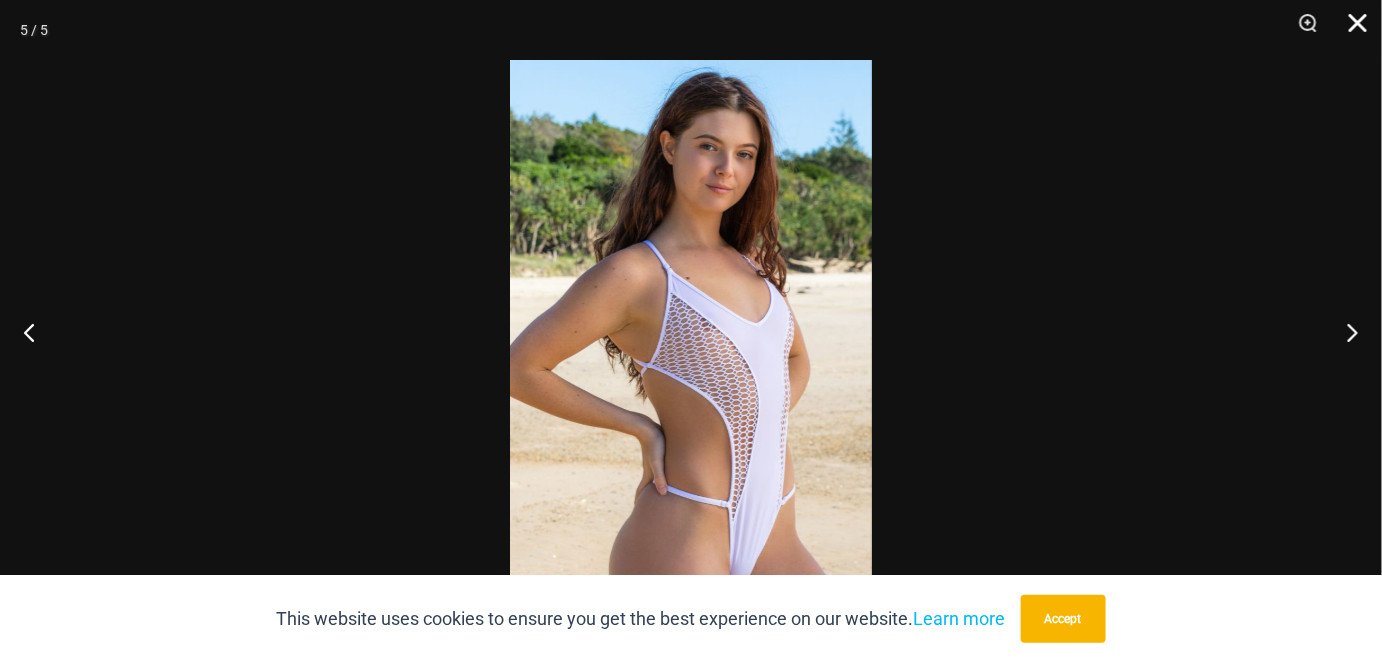 click at bounding box center (1351, 30) 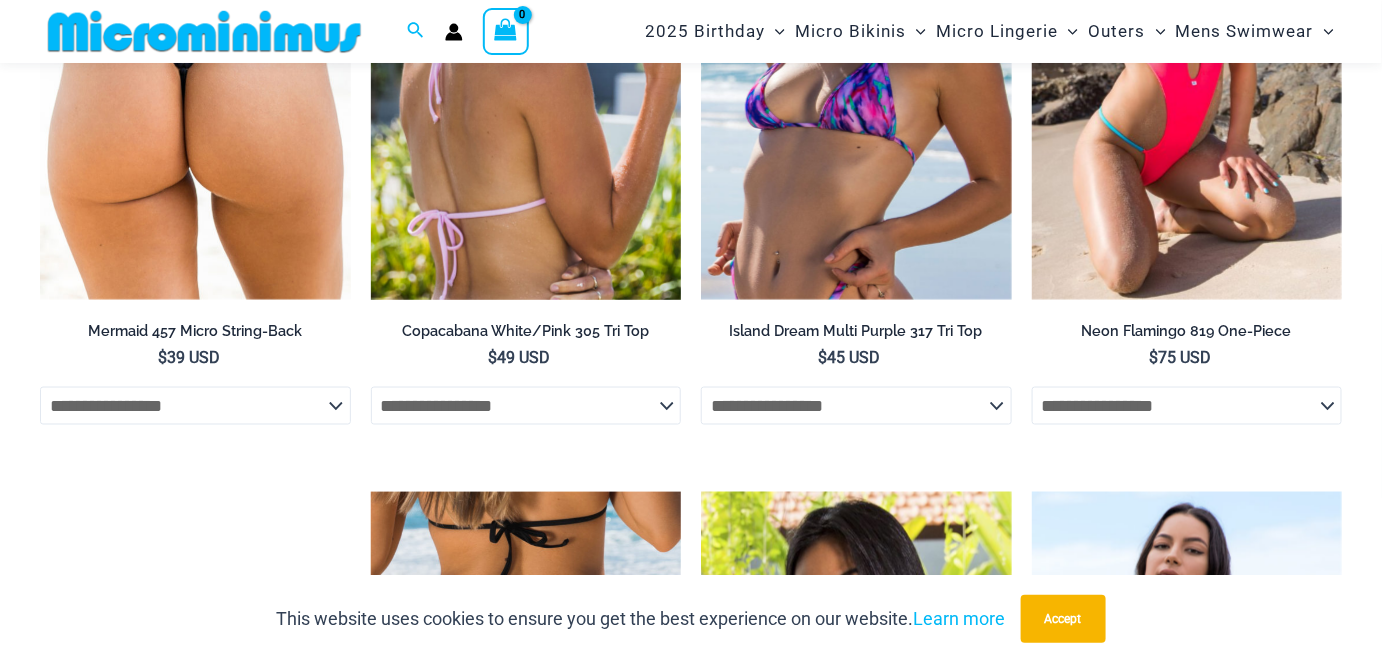 scroll, scrollTop: 3769, scrollLeft: 0, axis: vertical 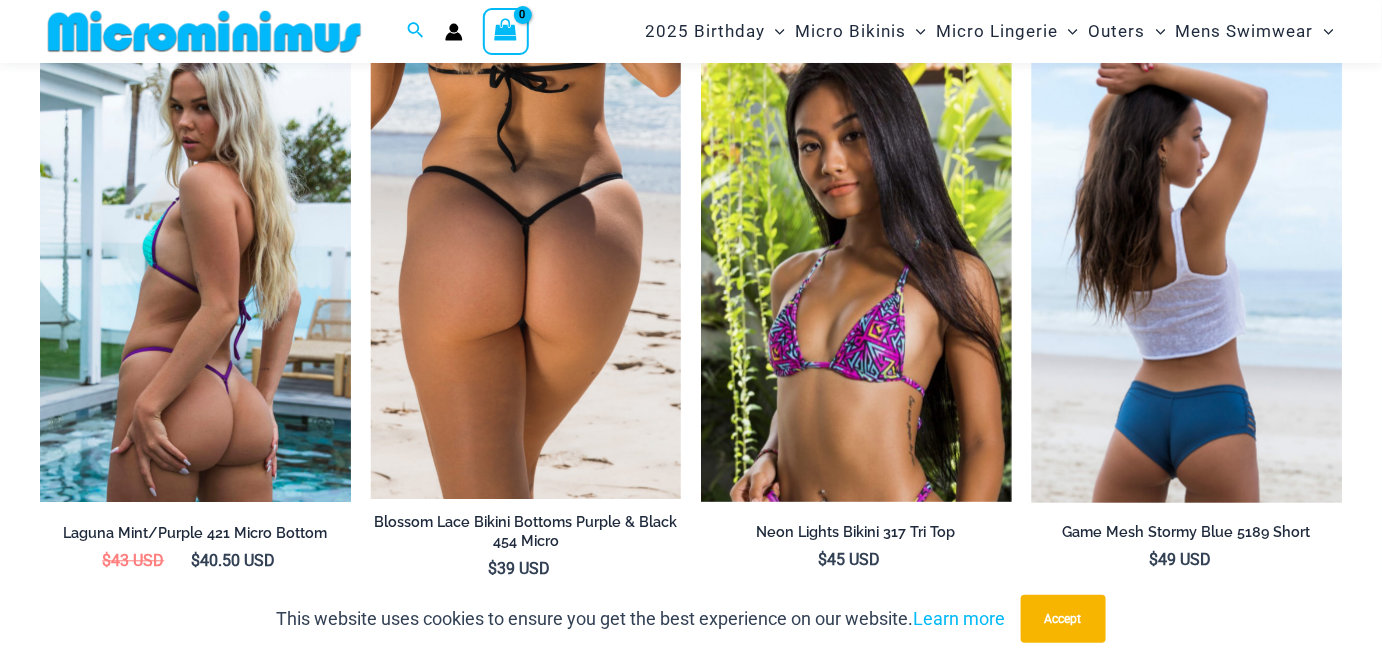 click at bounding box center [1187, 270] 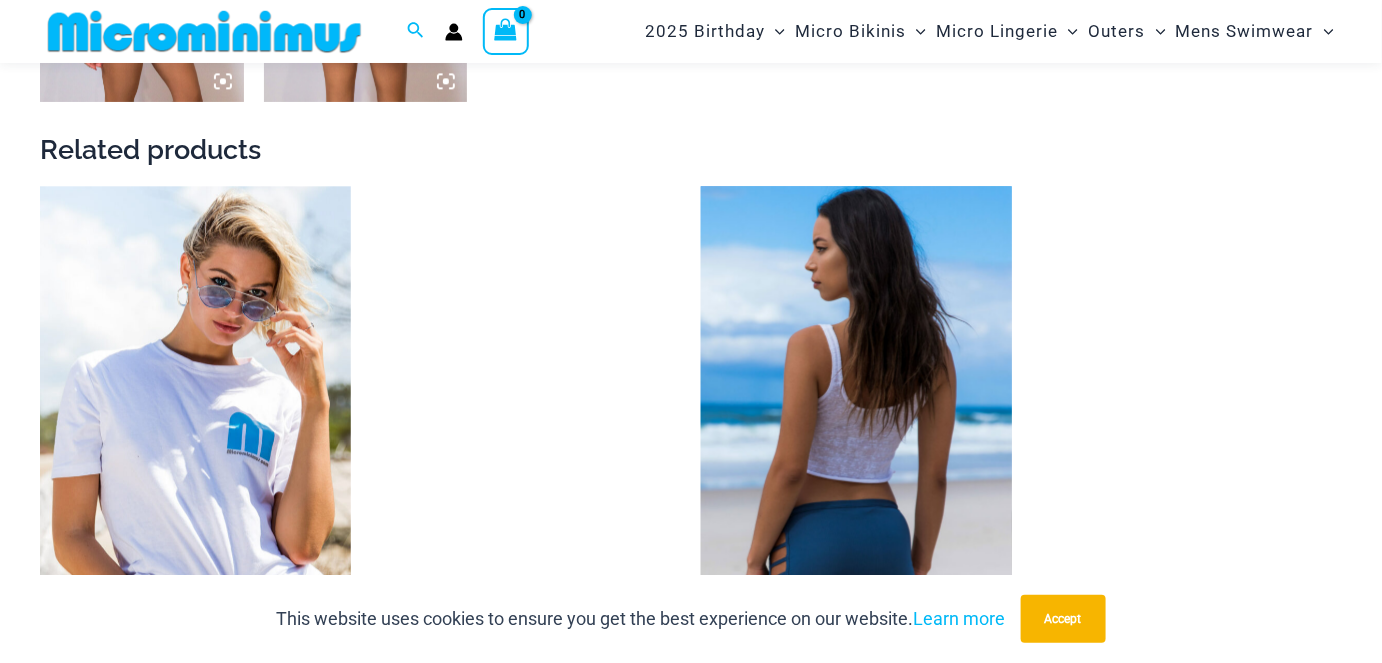 scroll, scrollTop: 1634, scrollLeft: 0, axis: vertical 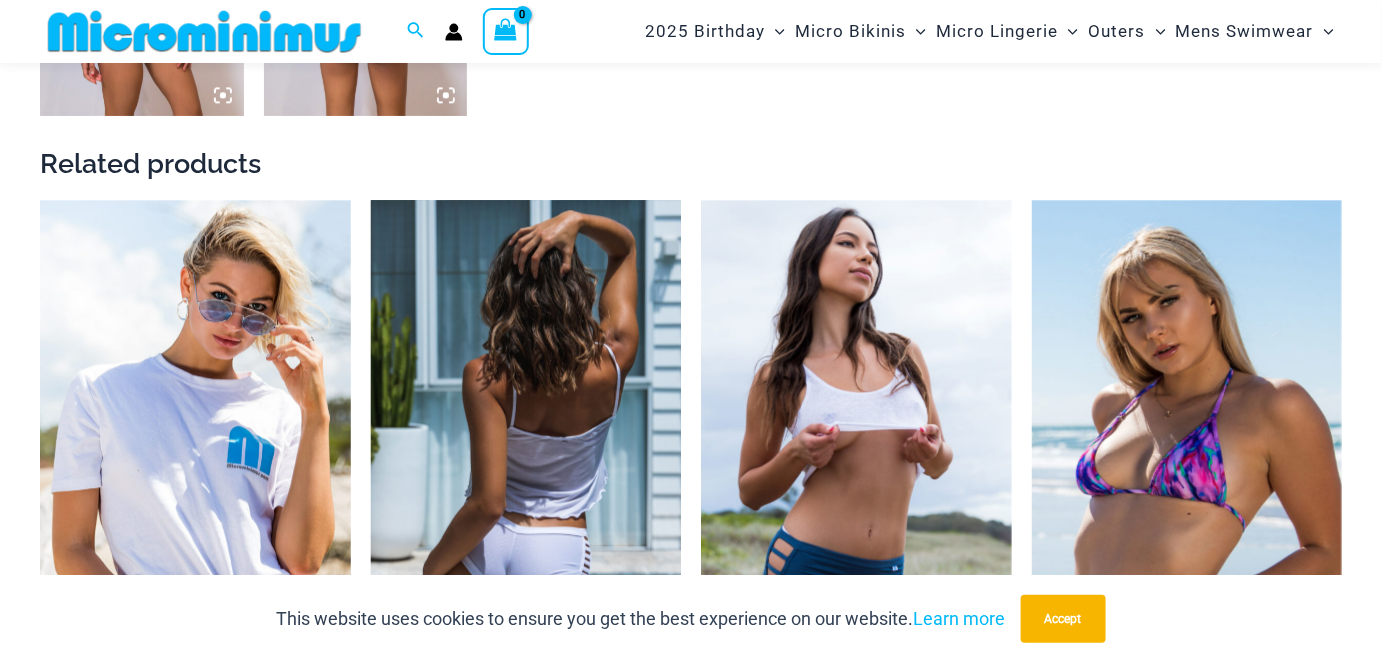 click at bounding box center (526, 433) 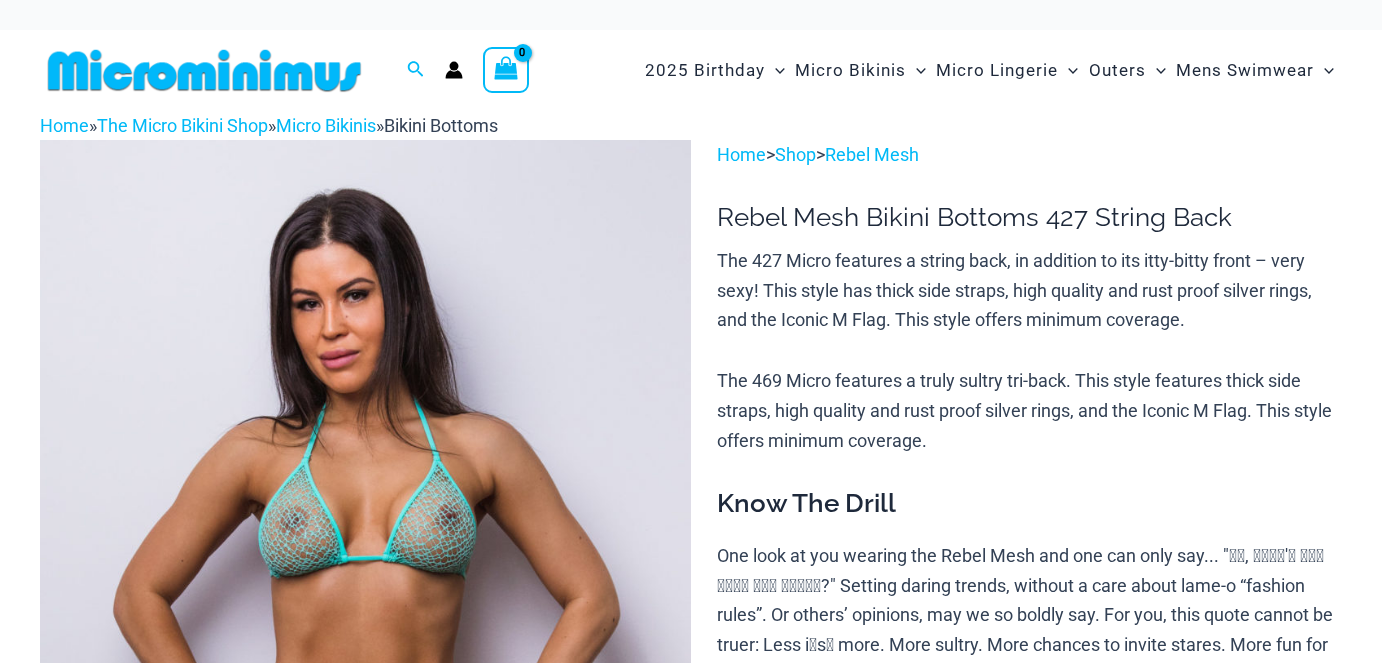 scroll, scrollTop: 392, scrollLeft: 0, axis: vertical 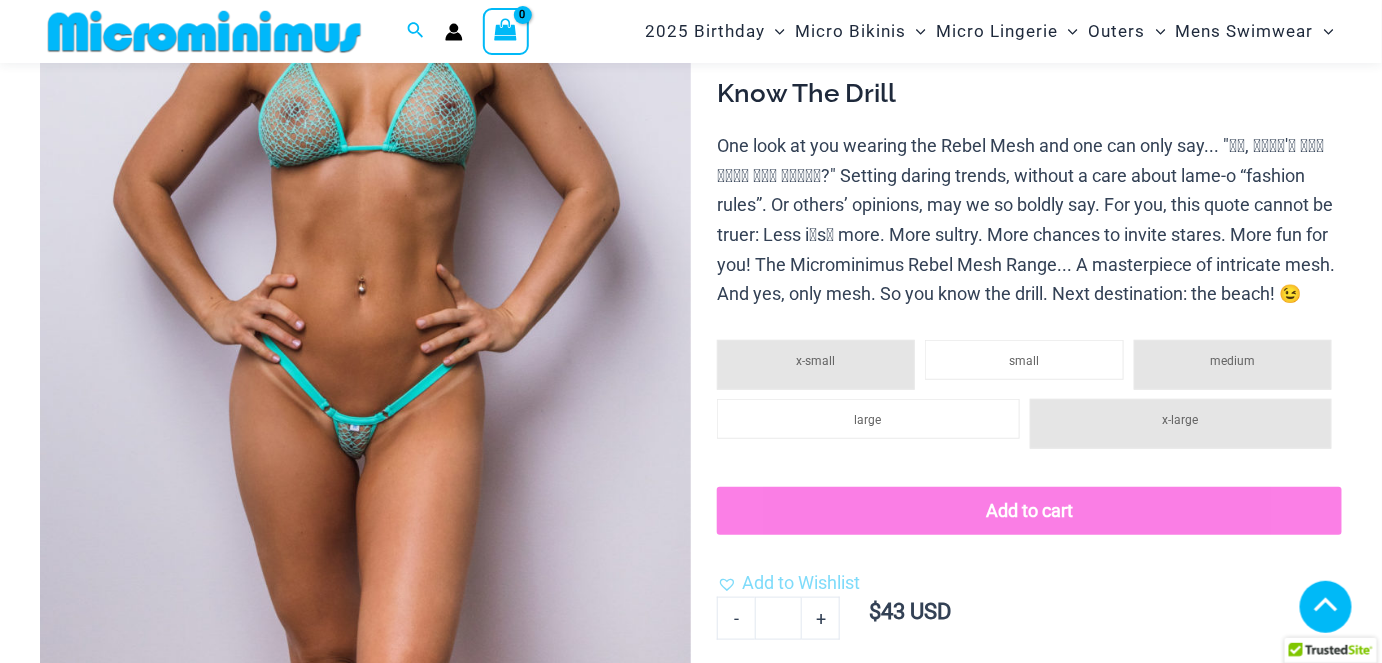 click at bounding box center [526, 1524] 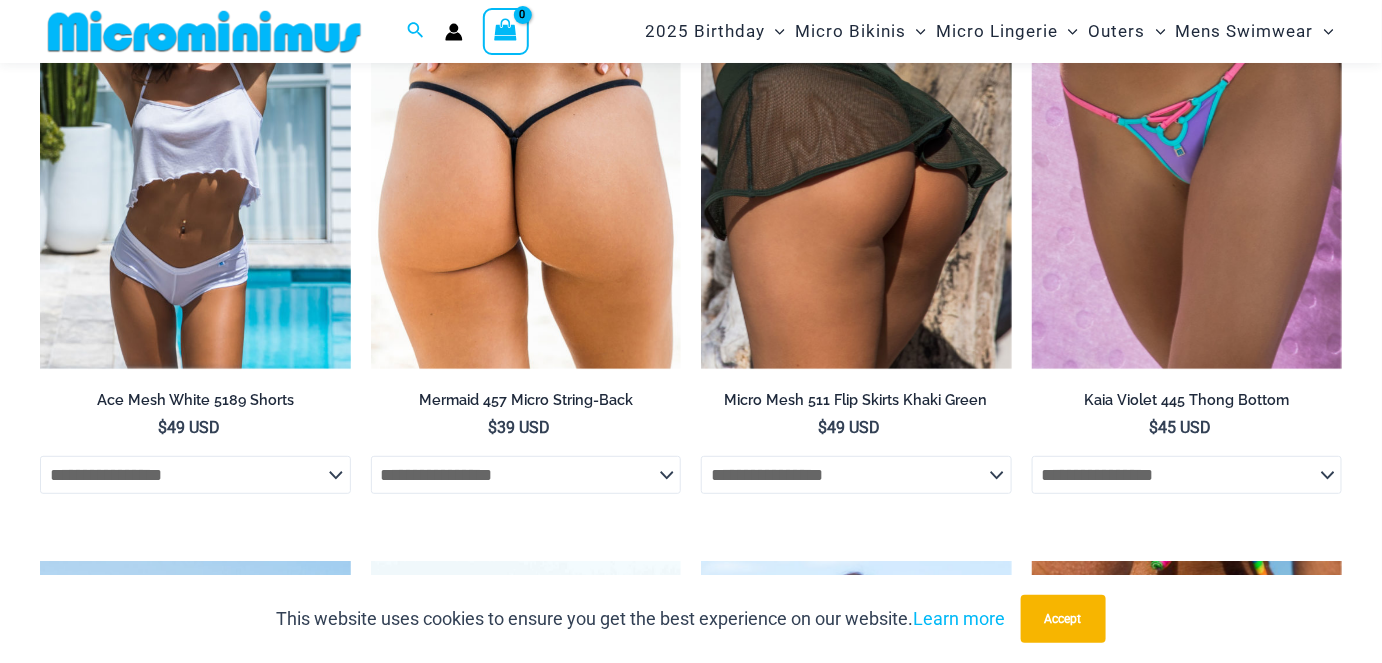 scroll, scrollTop: 2553, scrollLeft: 0, axis: vertical 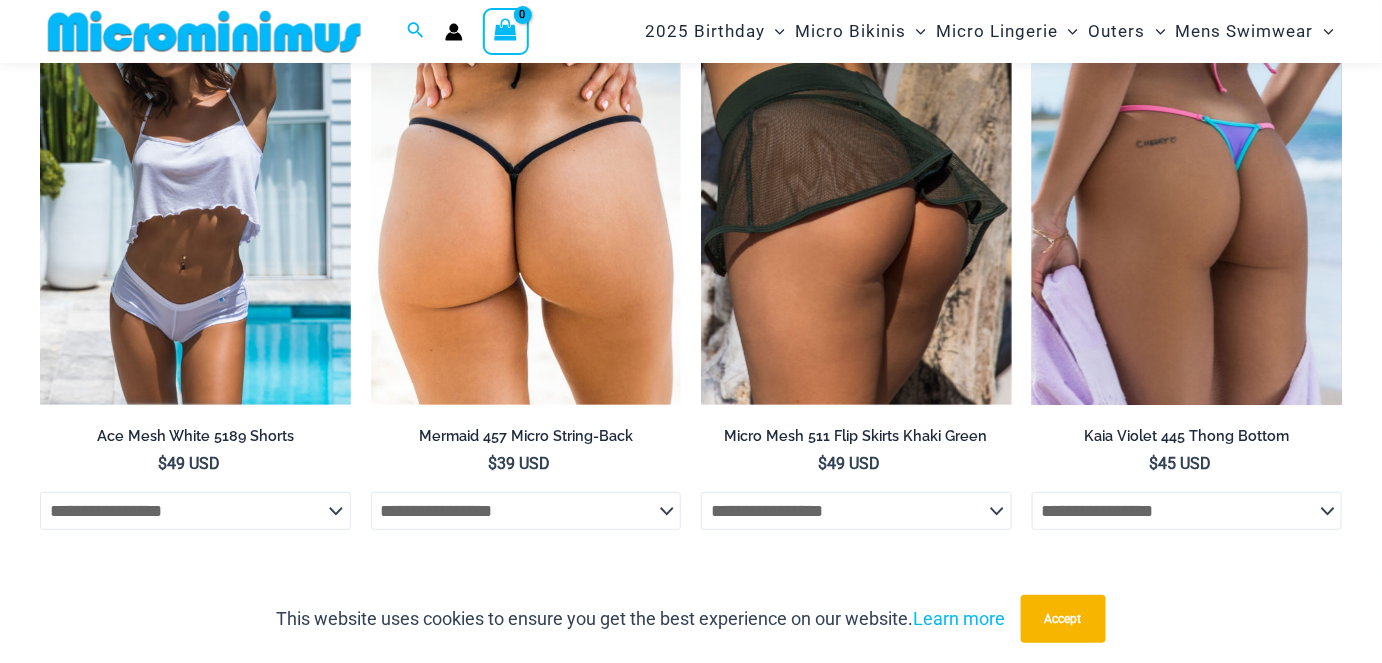 click at bounding box center [1187, 172] 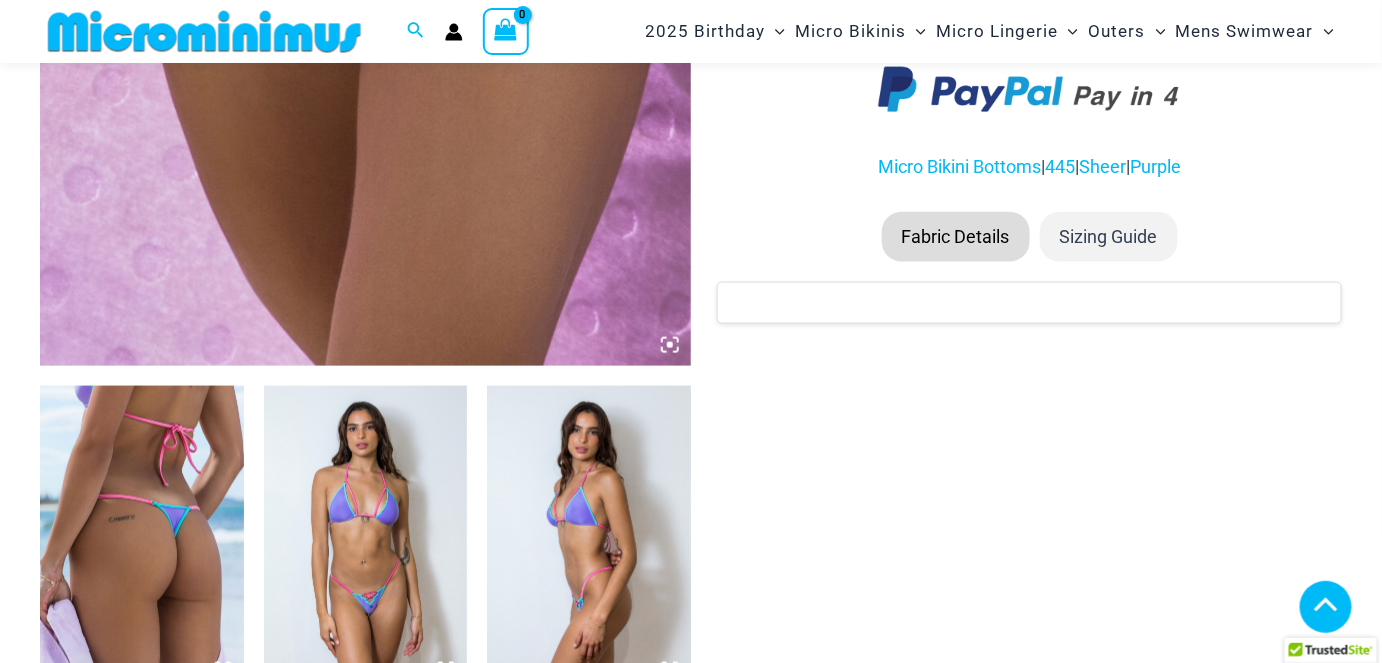 scroll, scrollTop: 3168, scrollLeft: 0, axis: vertical 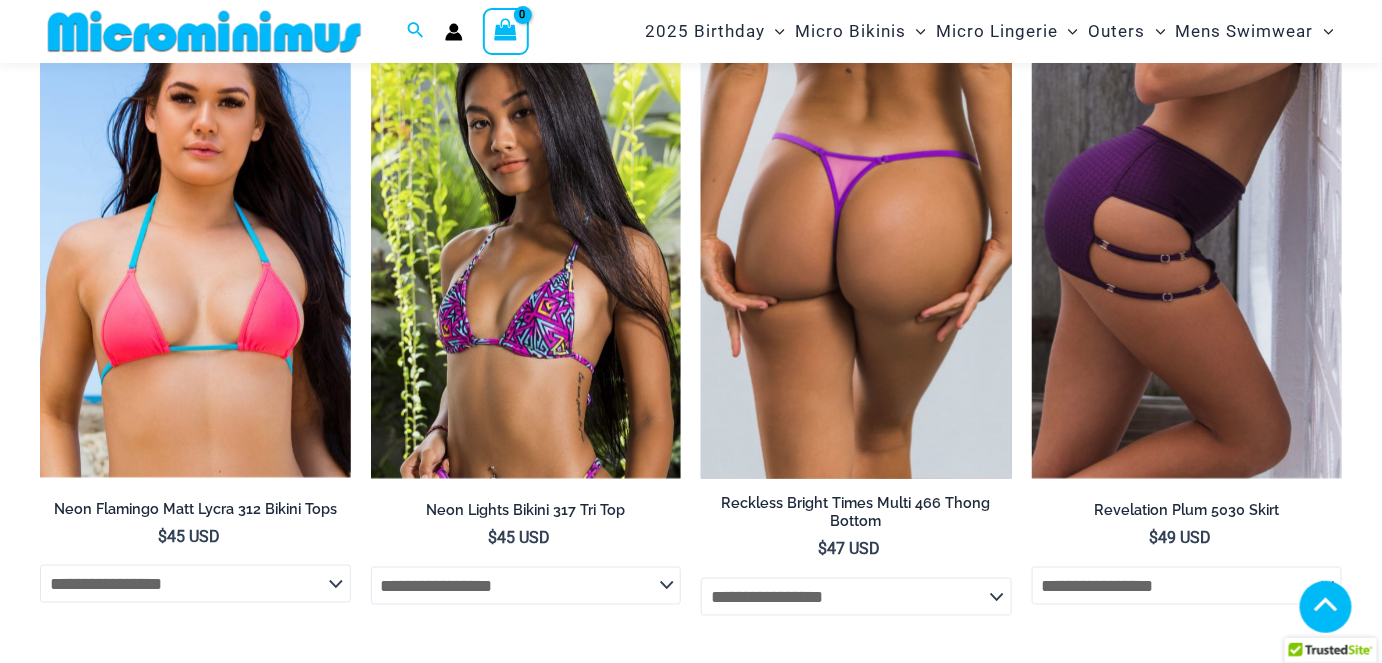 click at bounding box center (856, 247) 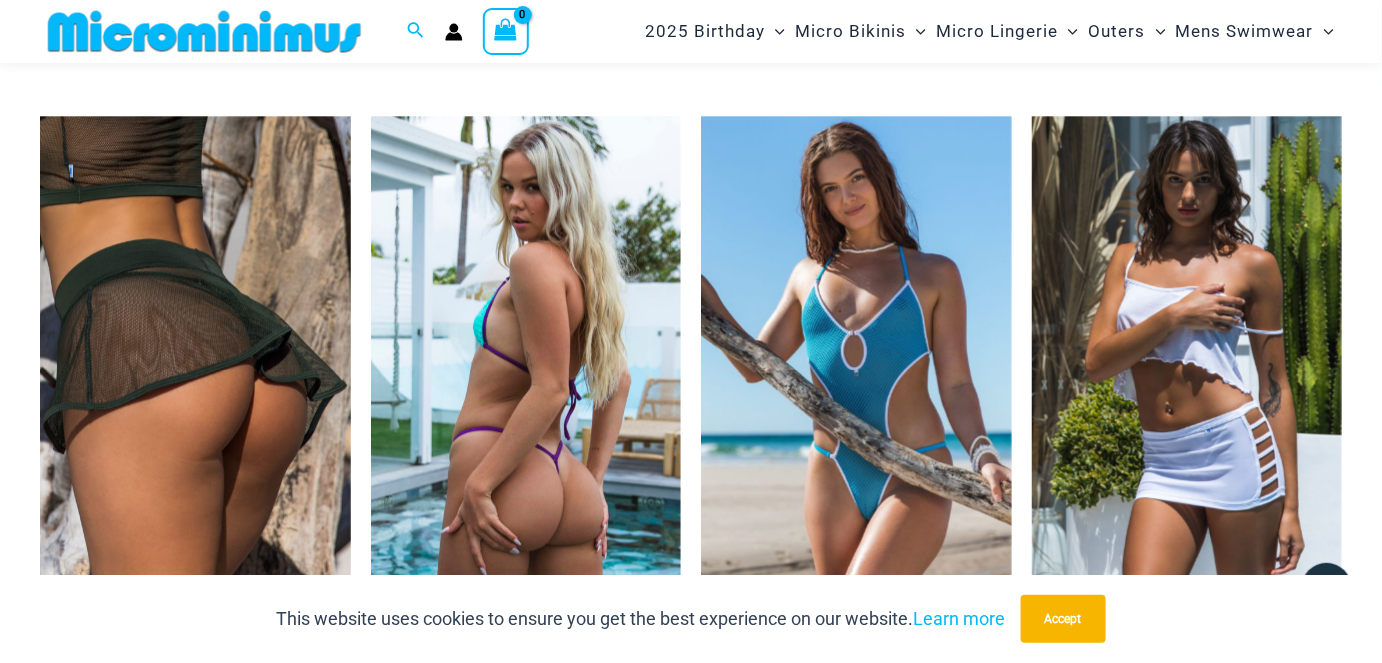 scroll, scrollTop: 7229, scrollLeft: 0, axis: vertical 